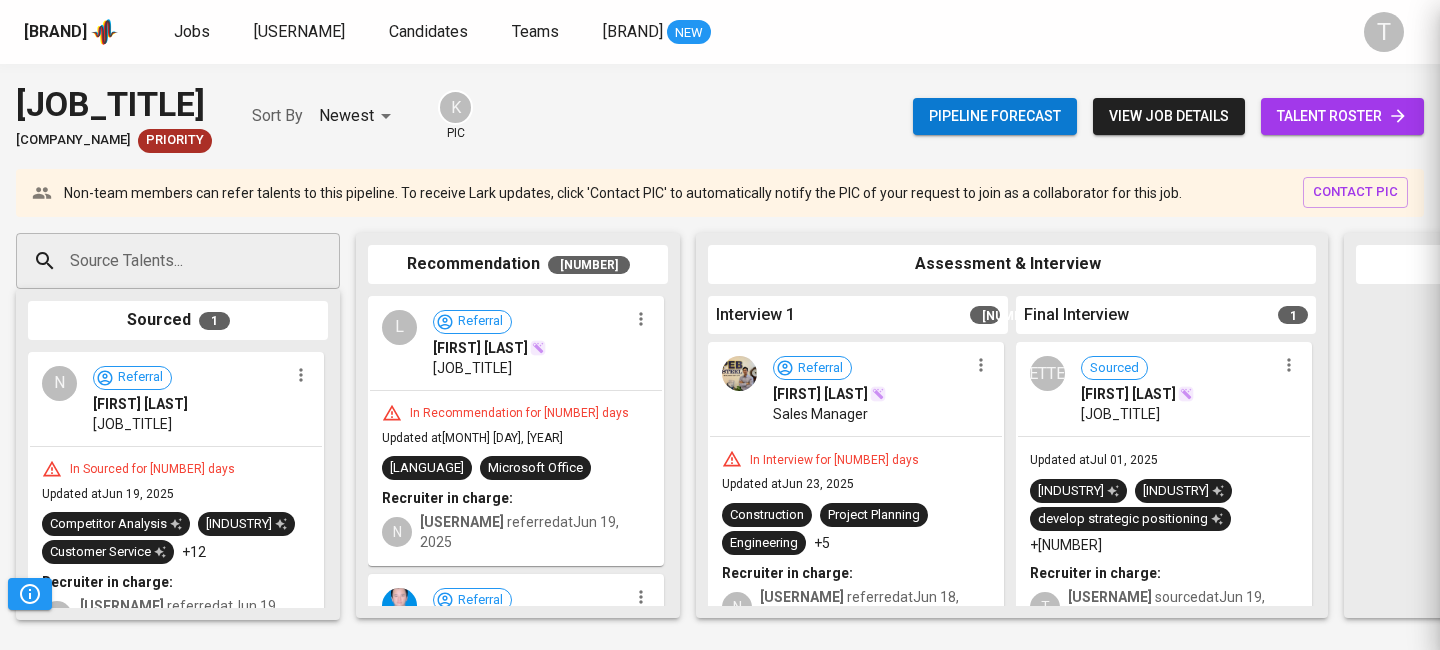 scroll, scrollTop: 0, scrollLeft: 0, axis: both 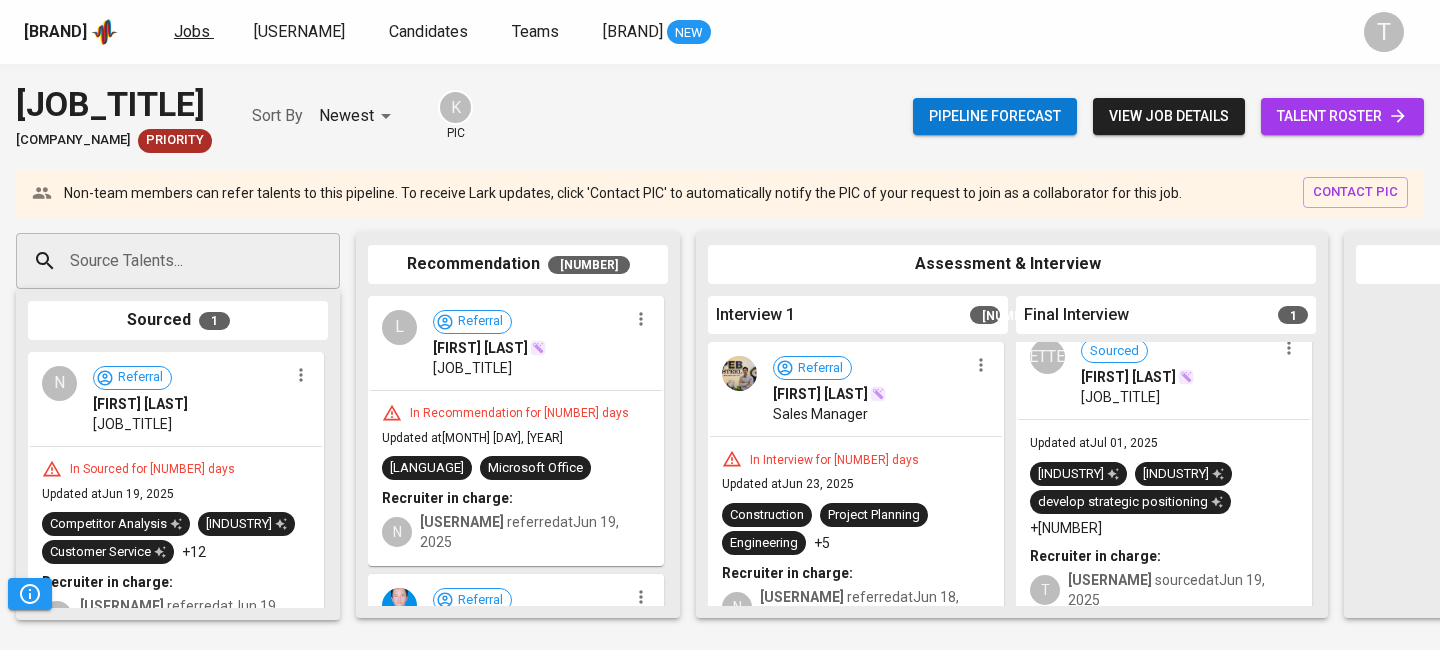 click on "Jobs" at bounding box center [192, 31] 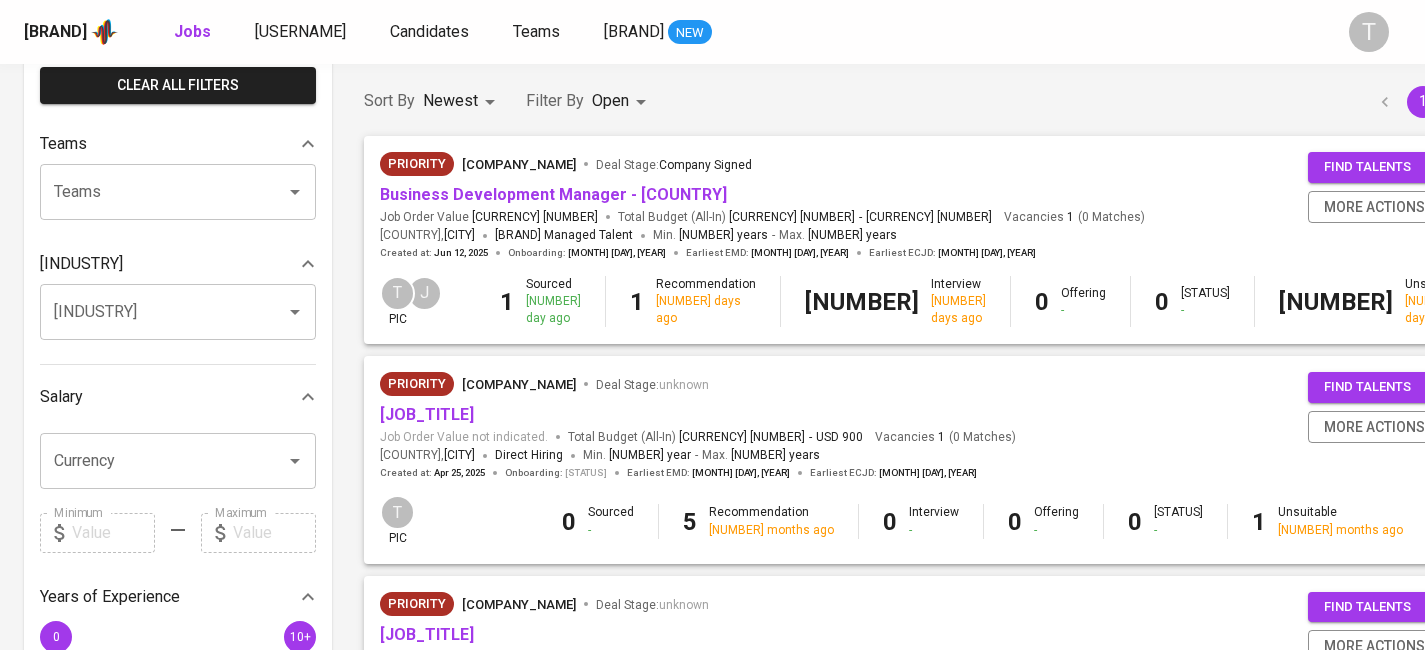 scroll, scrollTop: 159, scrollLeft: 0, axis: vertical 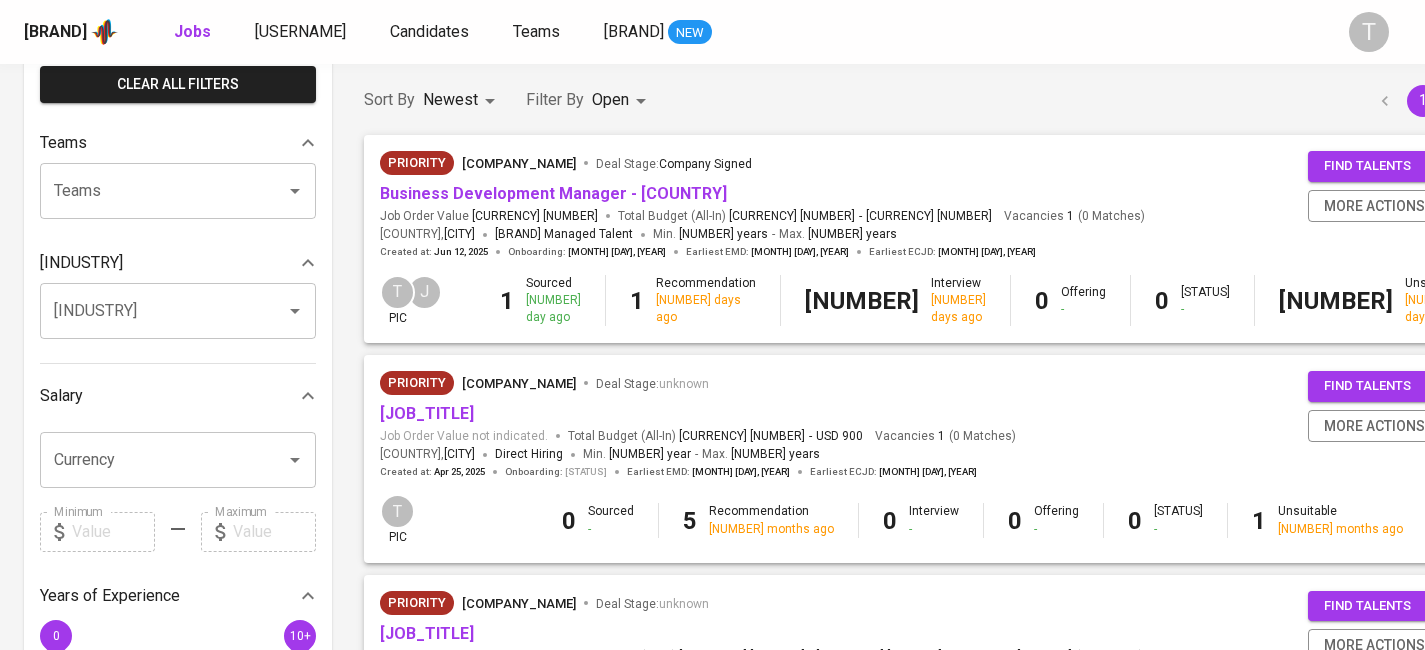 click on "Business Development Manager - [COUNTRY]" at bounding box center [553, 194] 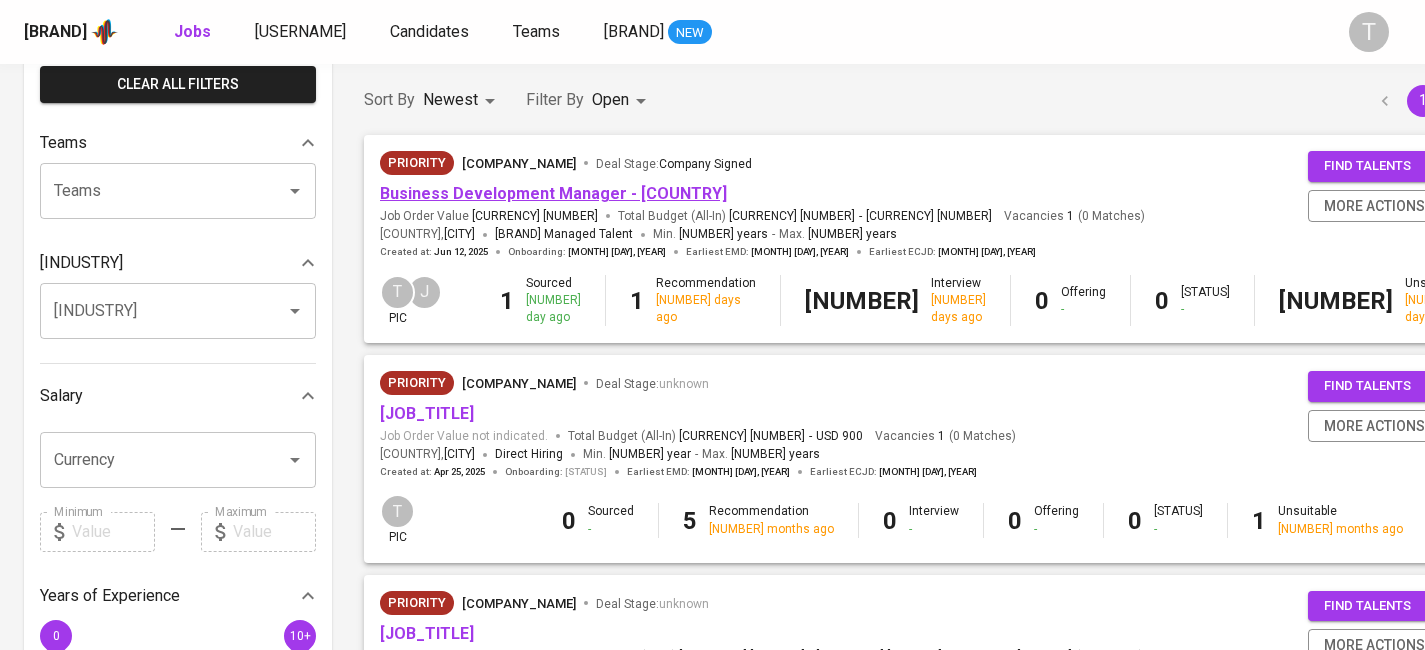 click on "Business Development Manager - [COUNTRY]" at bounding box center (553, 193) 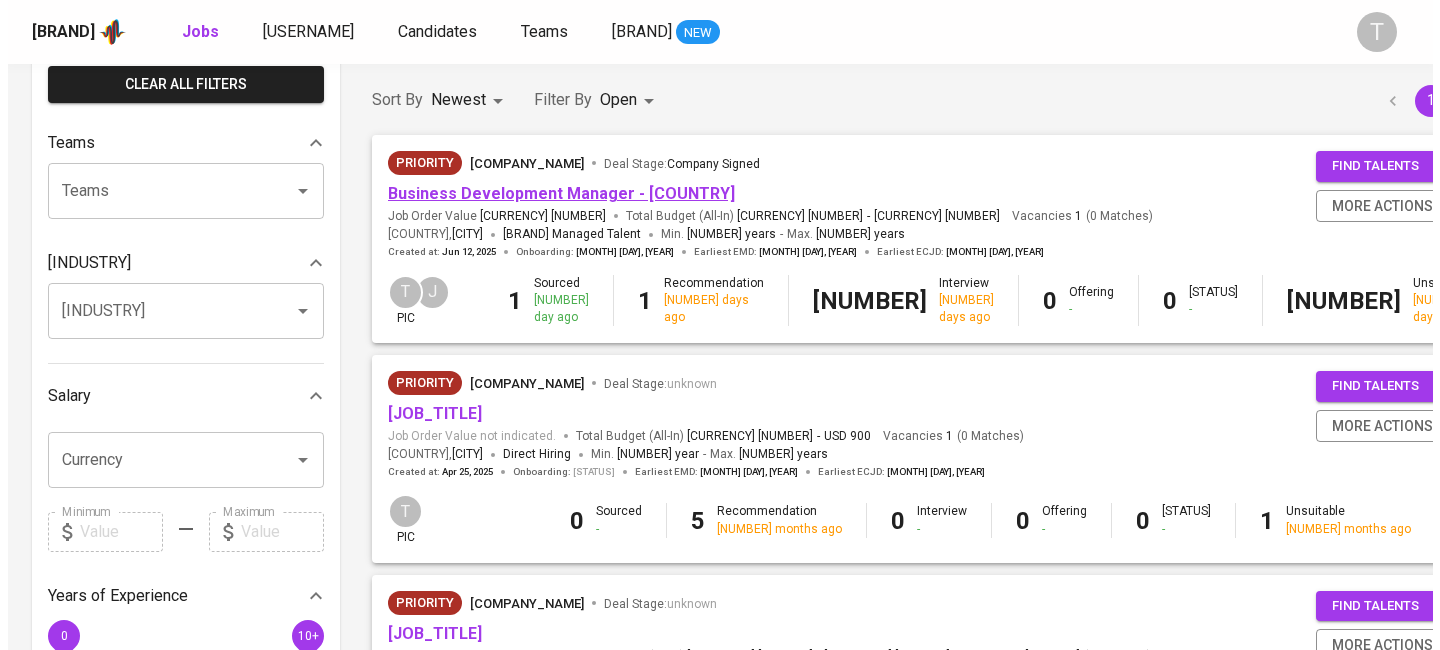 scroll, scrollTop: 0, scrollLeft: 0, axis: both 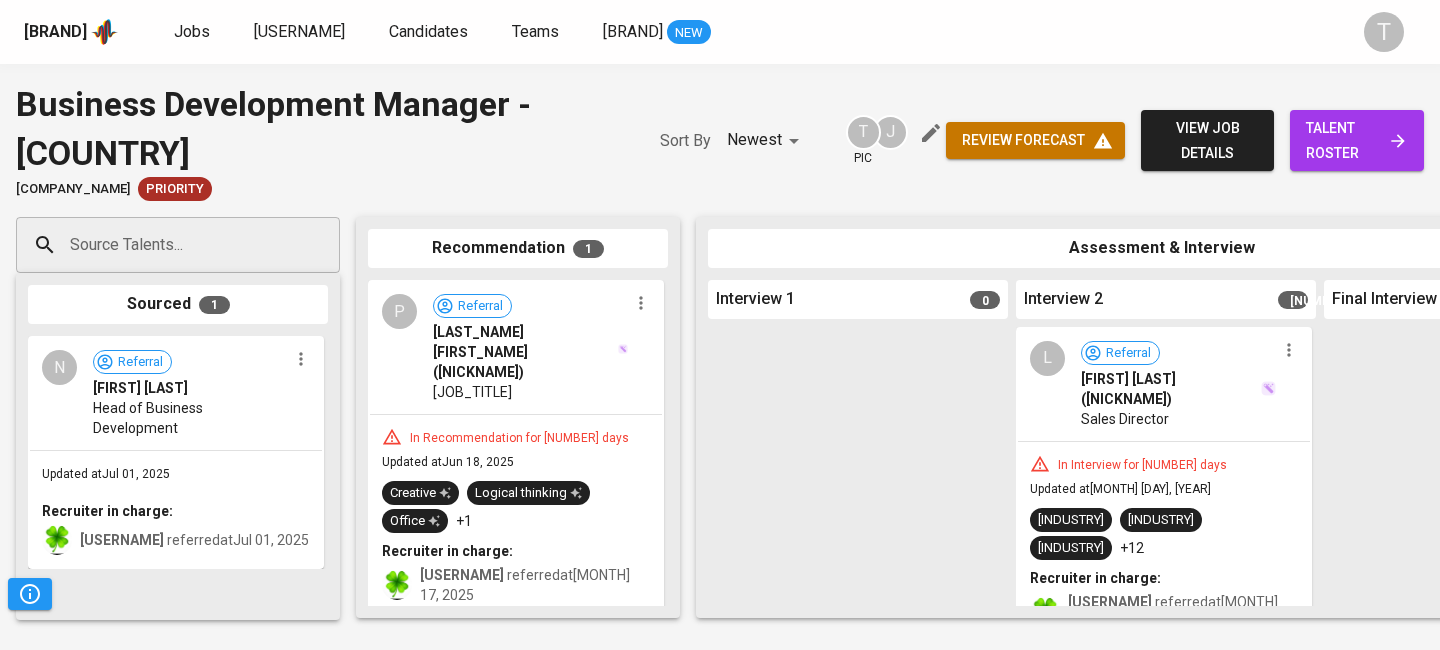 click on "talent roster" at bounding box center [1357, 140] 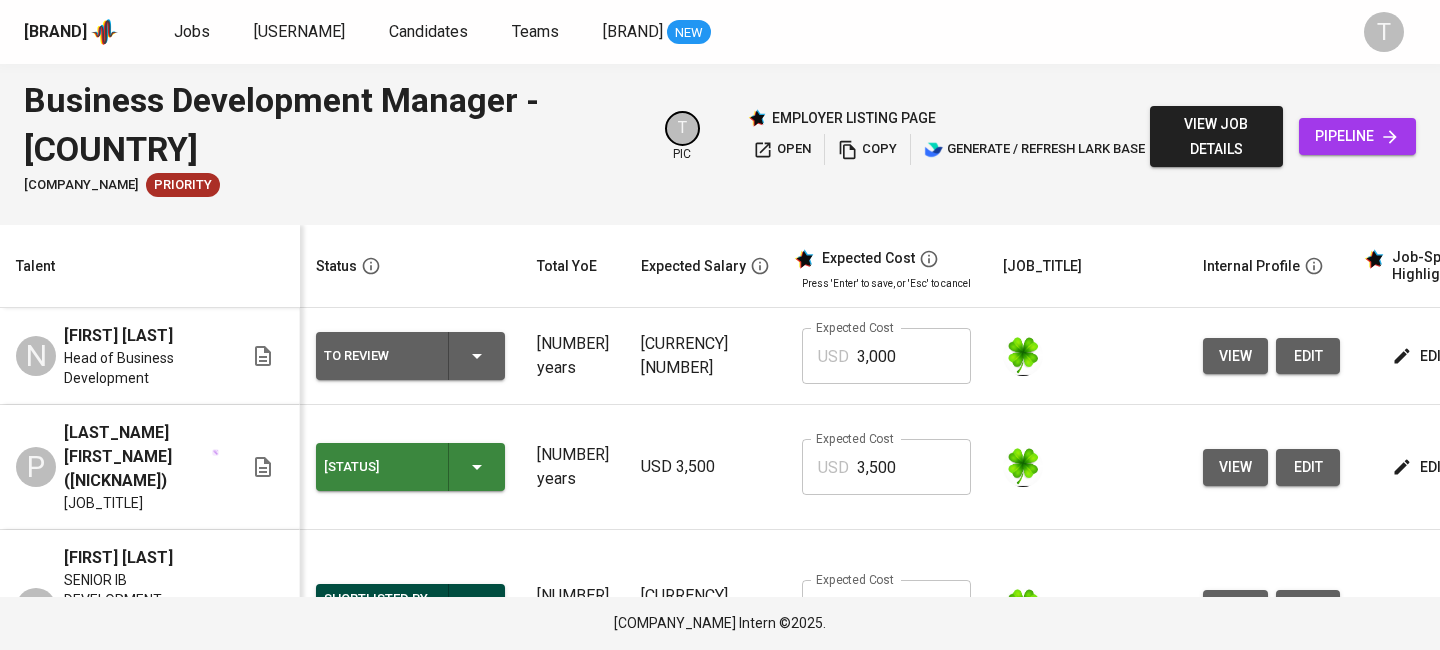 scroll, scrollTop: 0, scrollLeft: 38, axis: horizontal 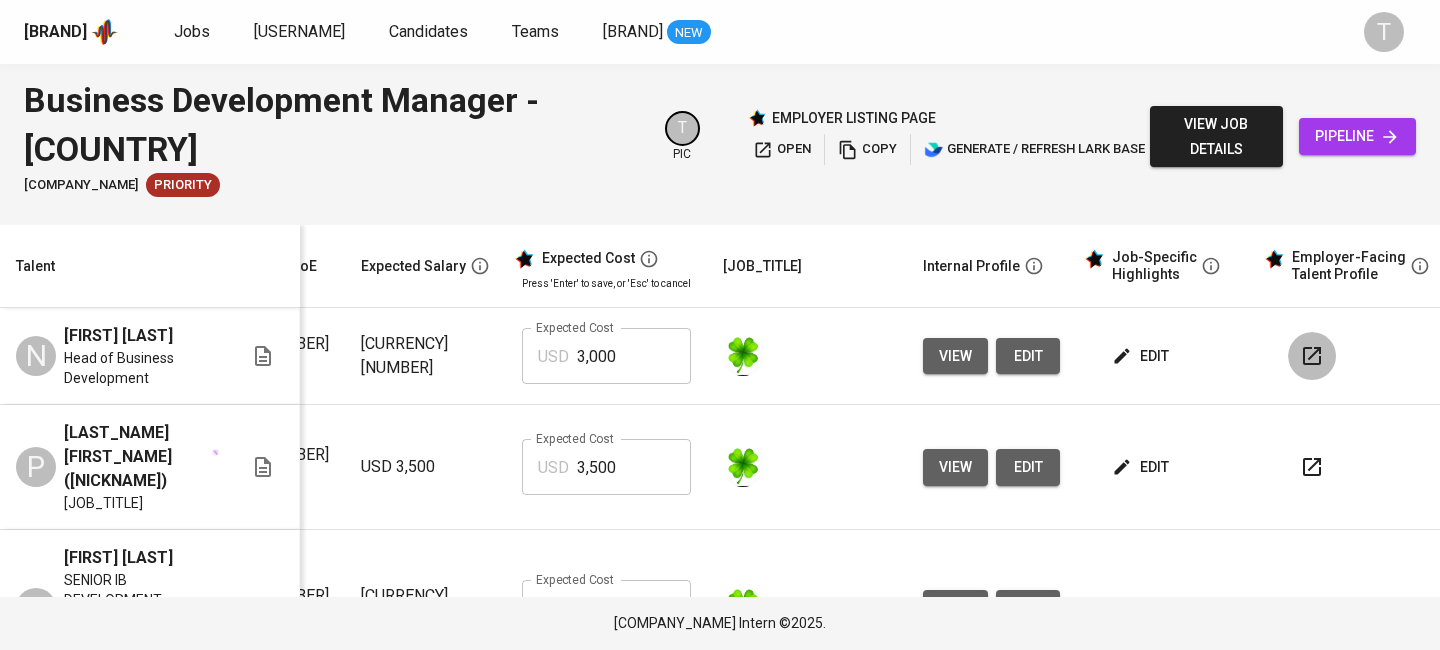click at bounding box center (1312, 356) 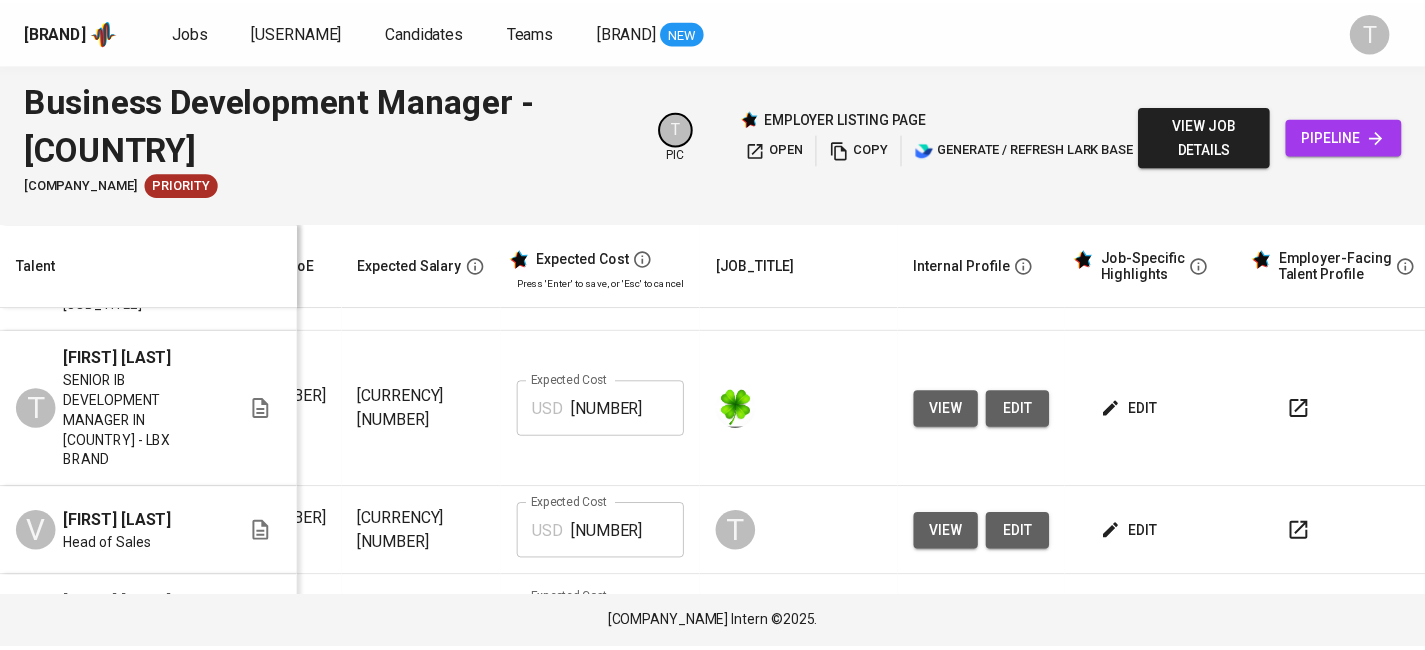 scroll, scrollTop: 199, scrollLeft: 280, axis: both 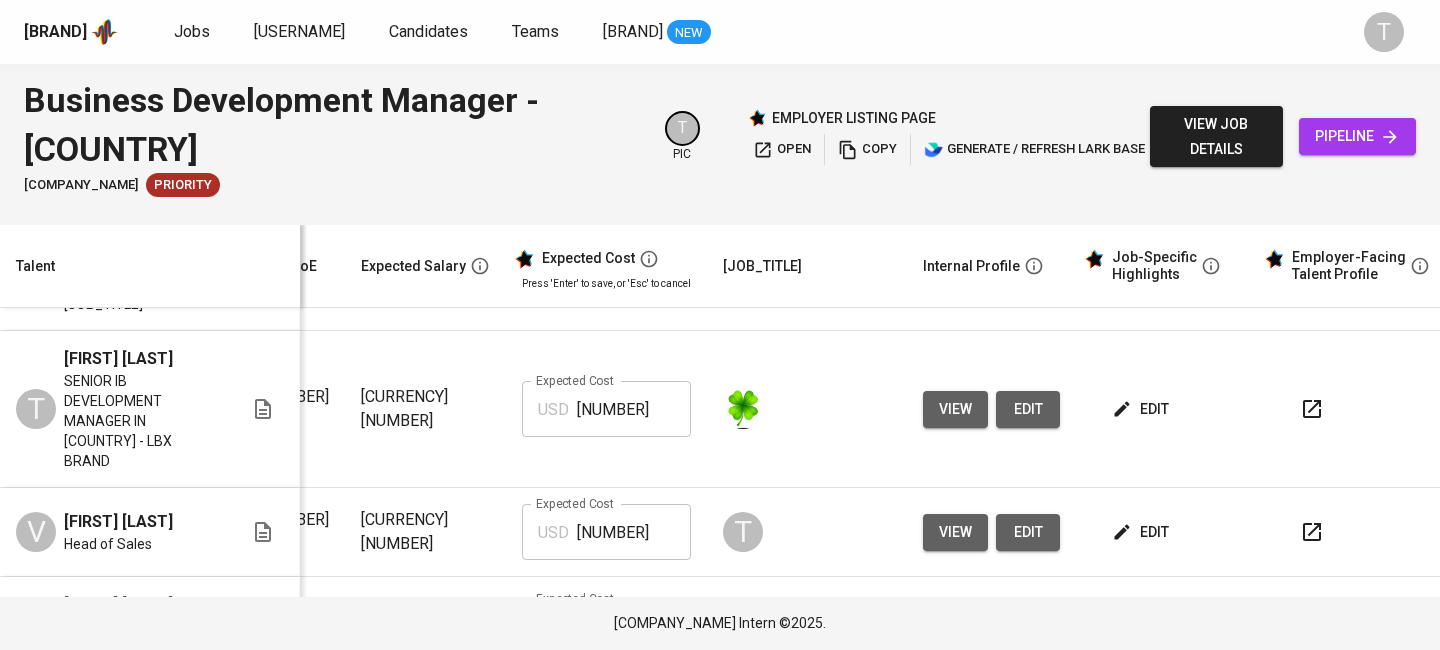 click on "[BRAND]" at bounding box center (55, 32) 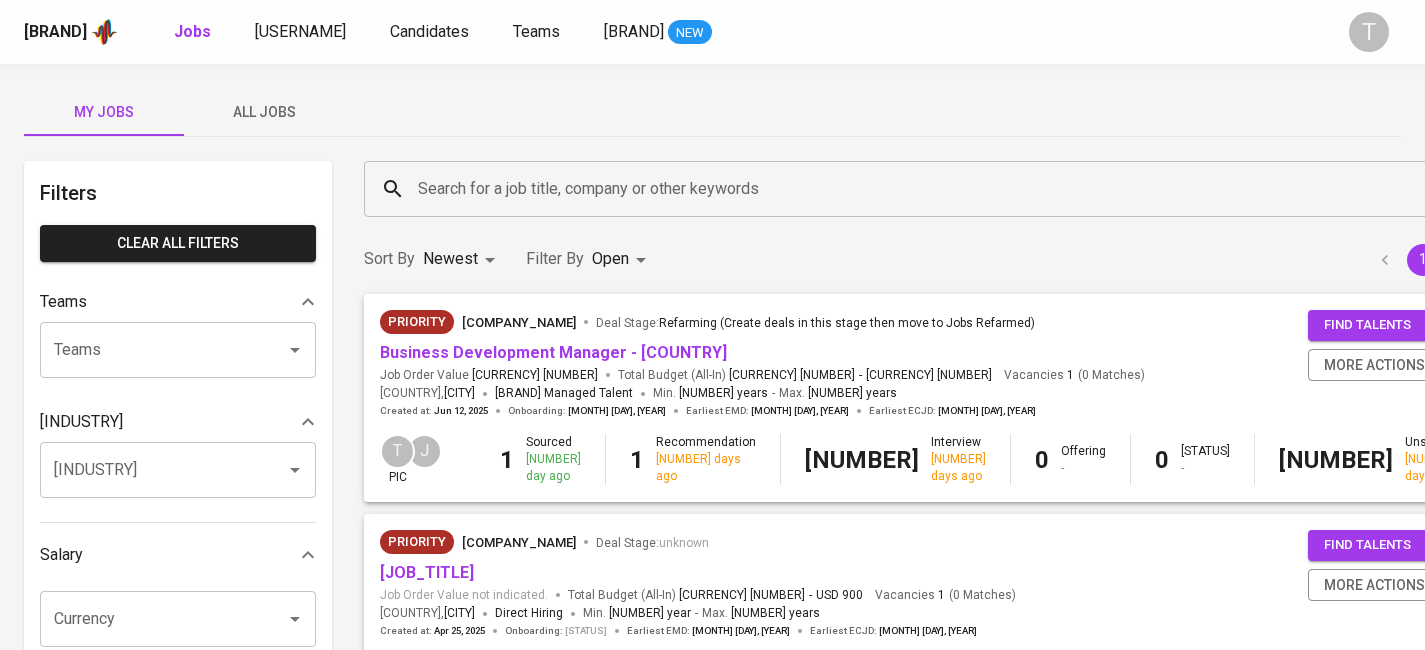 drag, startPoint x: 260, startPoint y: 109, endPoint x: 283, endPoint y: 115, distance: 23.769728 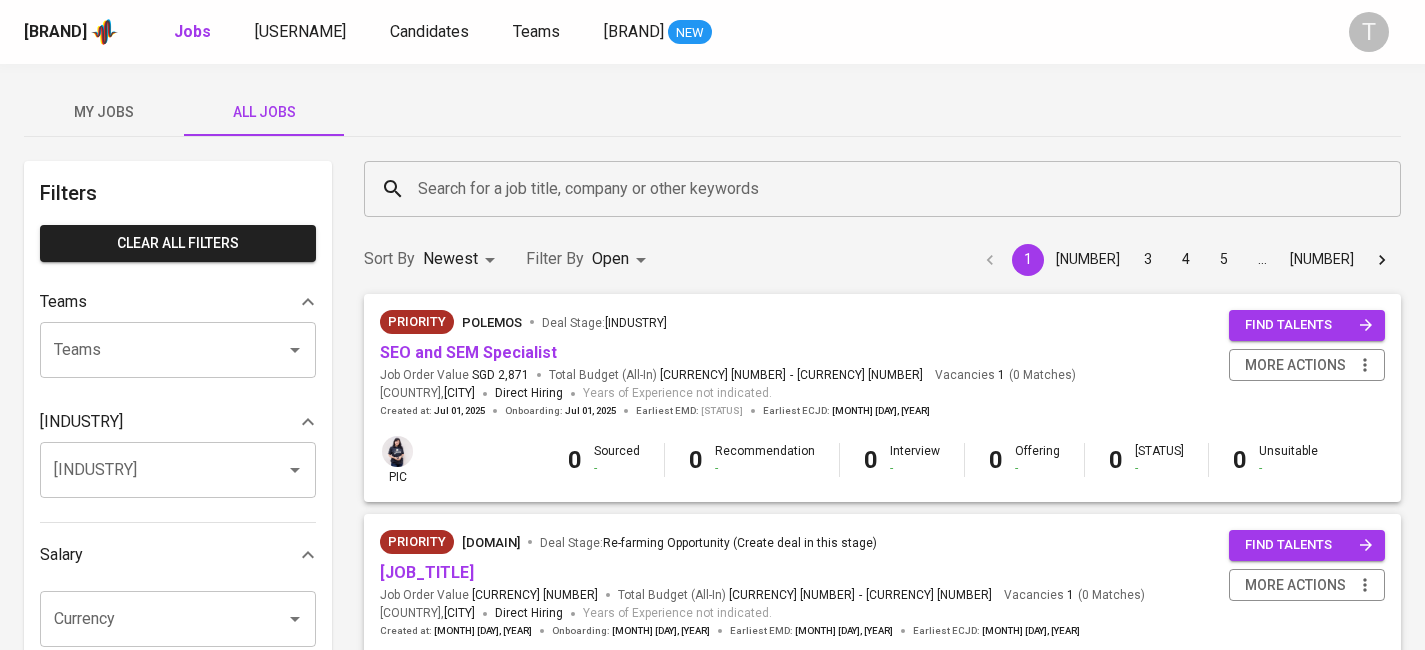 click on "Search for a job title, company or other keywords" at bounding box center [887, 189] 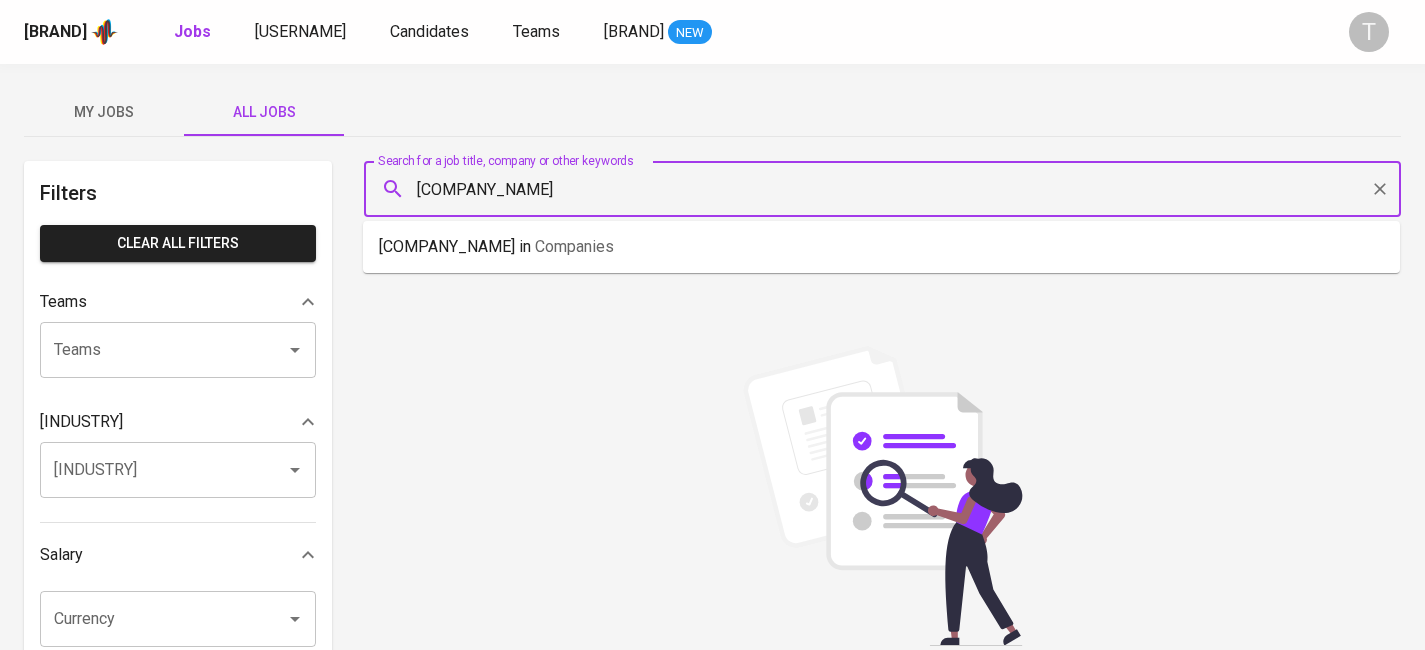 click on "[COMPANY_NAME]" at bounding box center [887, 189] 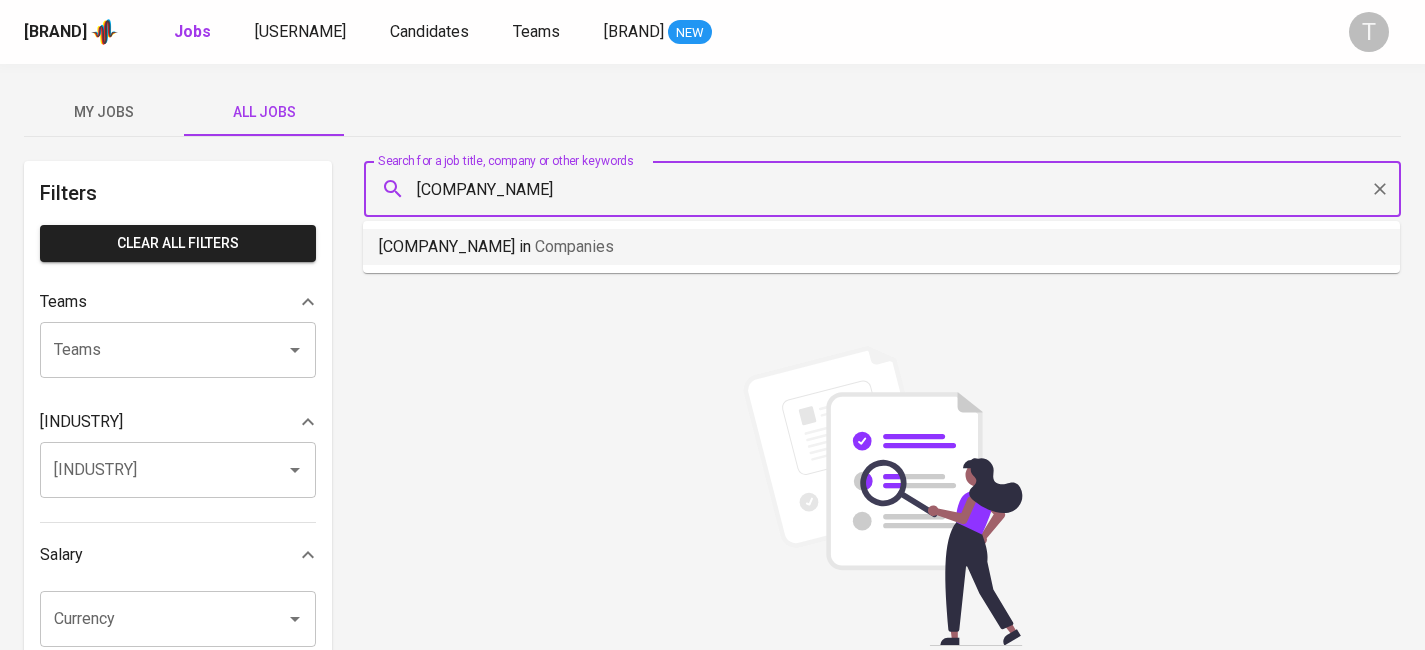 click on "Sorry, no results found." at bounding box center (882, 521) 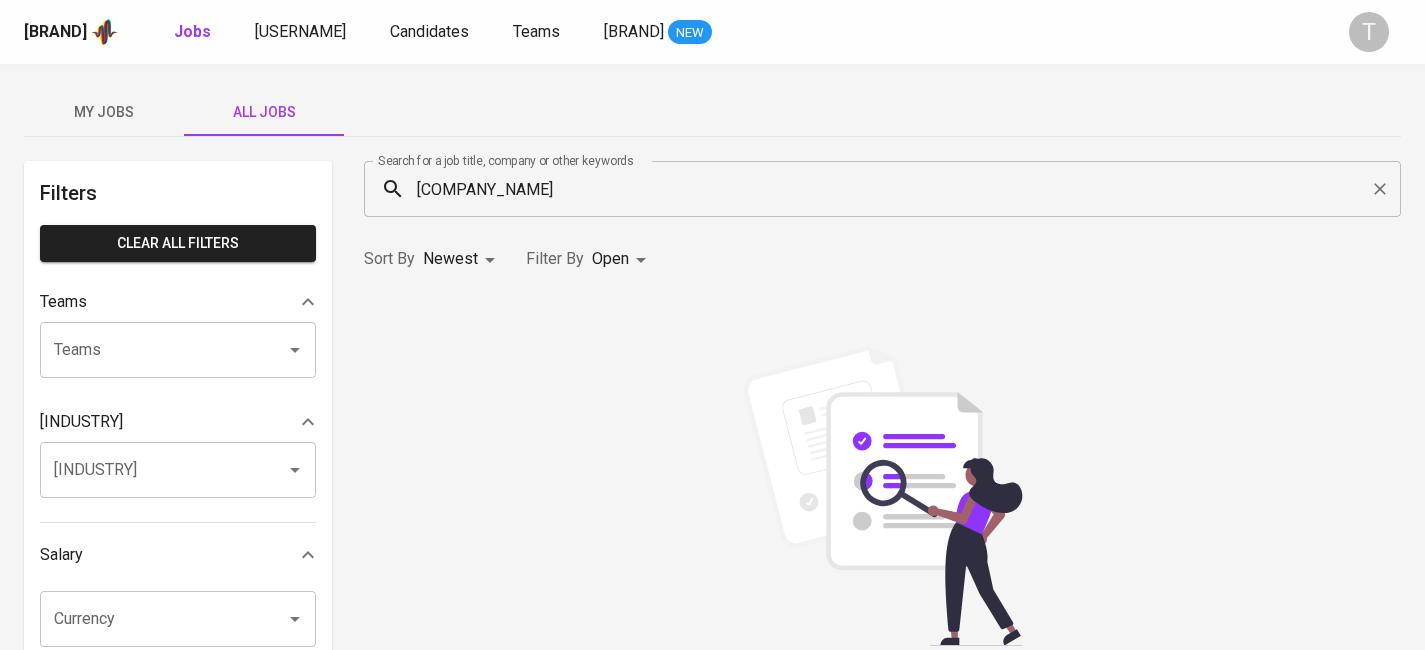 click on "[COMPANY_NAME]" at bounding box center [887, 189] 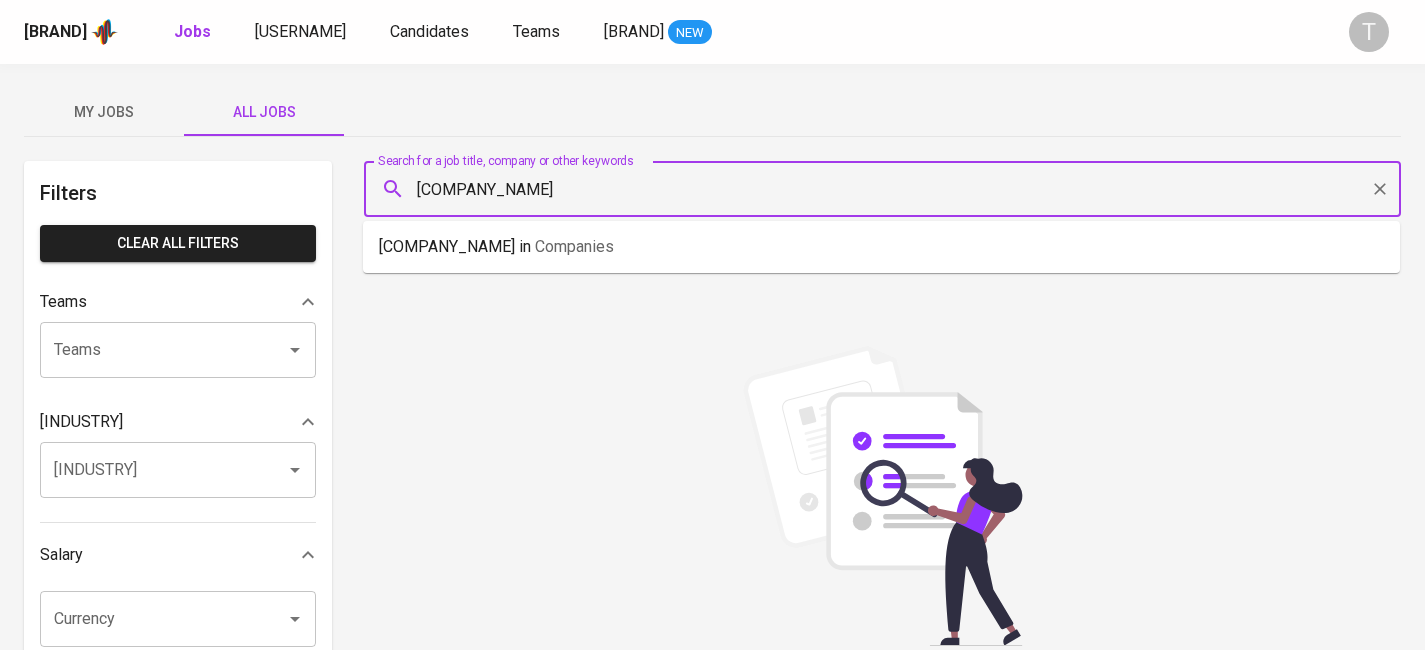 click on "[COMPANY_NAME]" at bounding box center (887, 189) 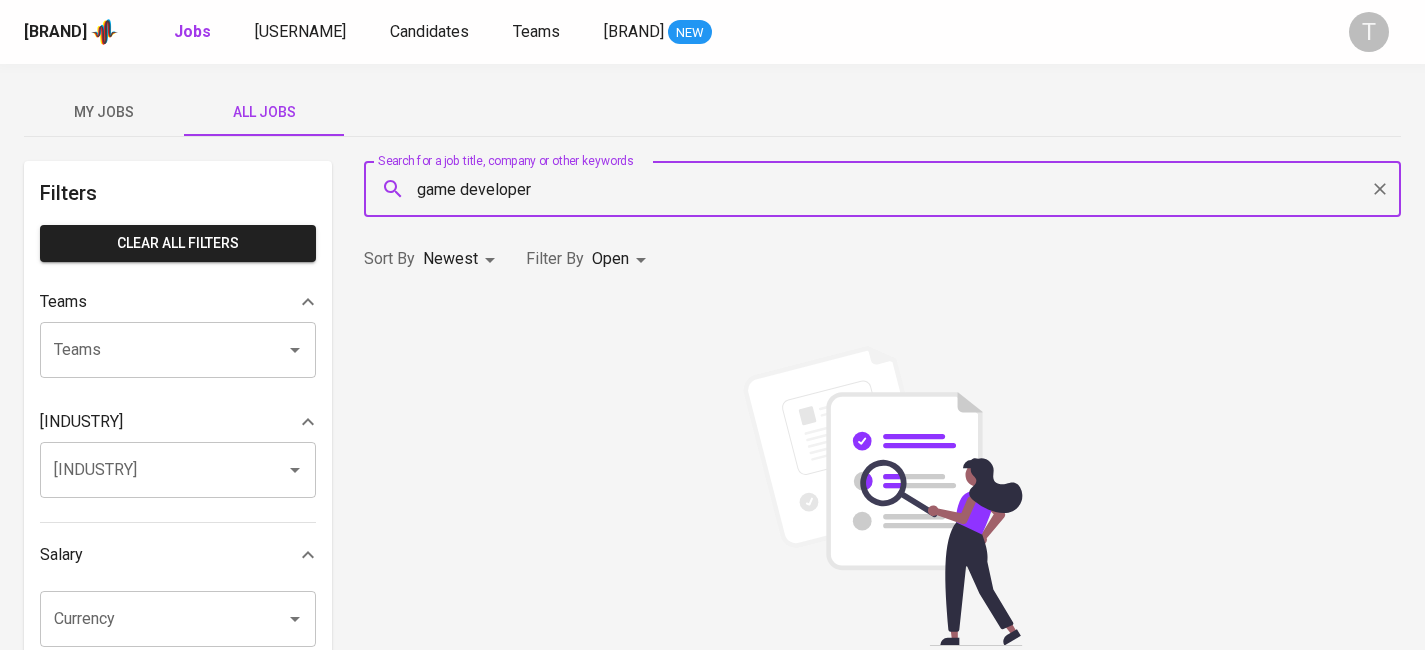 click on "game developer" at bounding box center [887, 189] 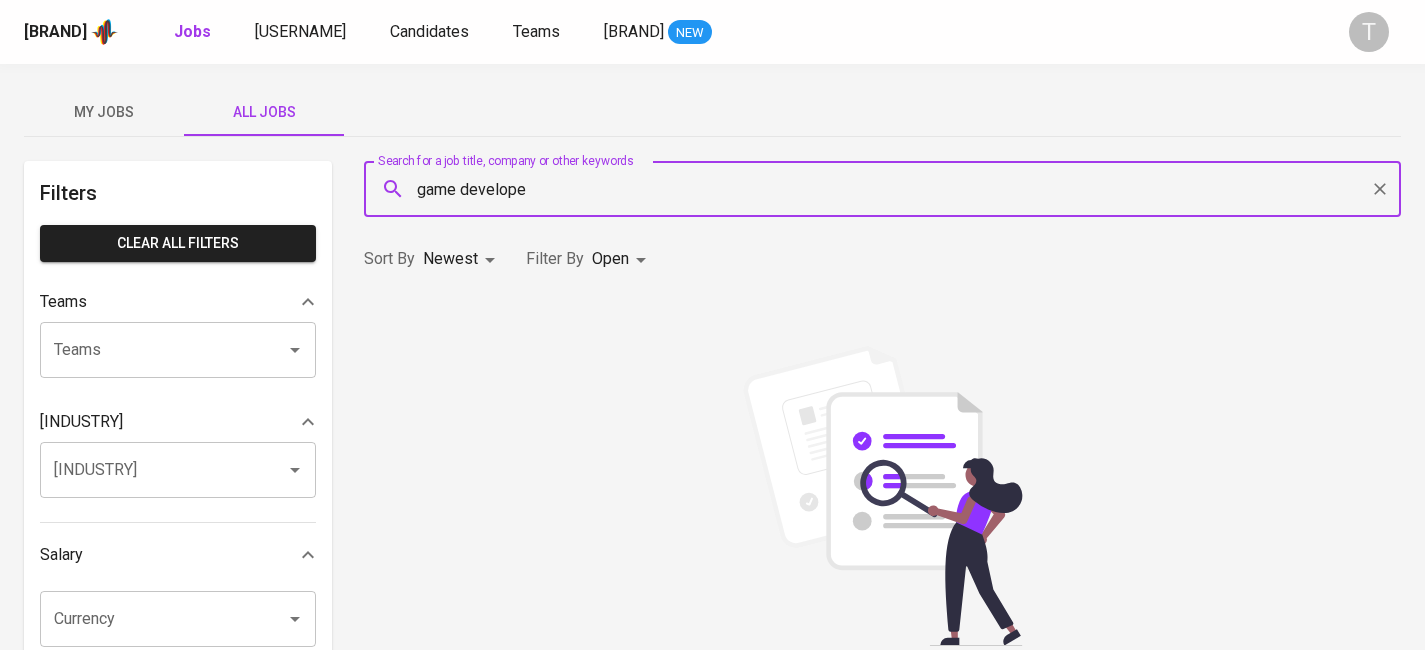 click on "game develope" at bounding box center [887, 189] 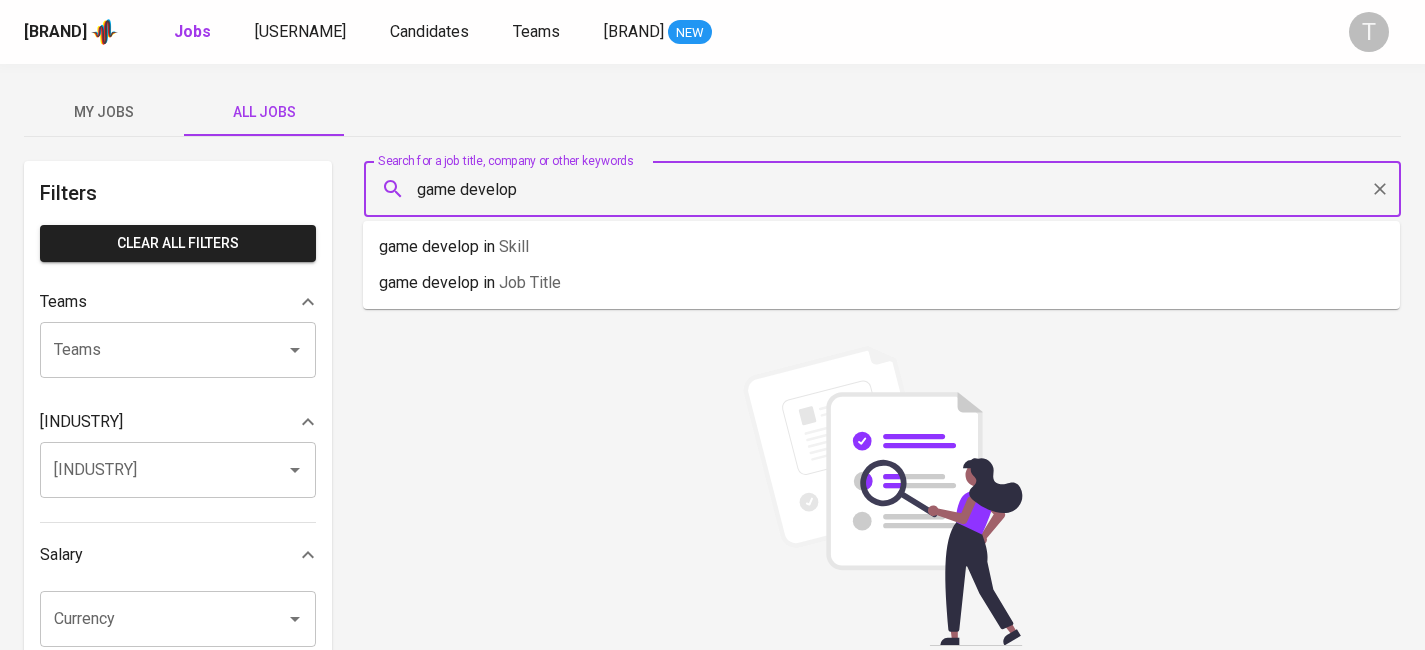 click on "game develop" at bounding box center (887, 189) 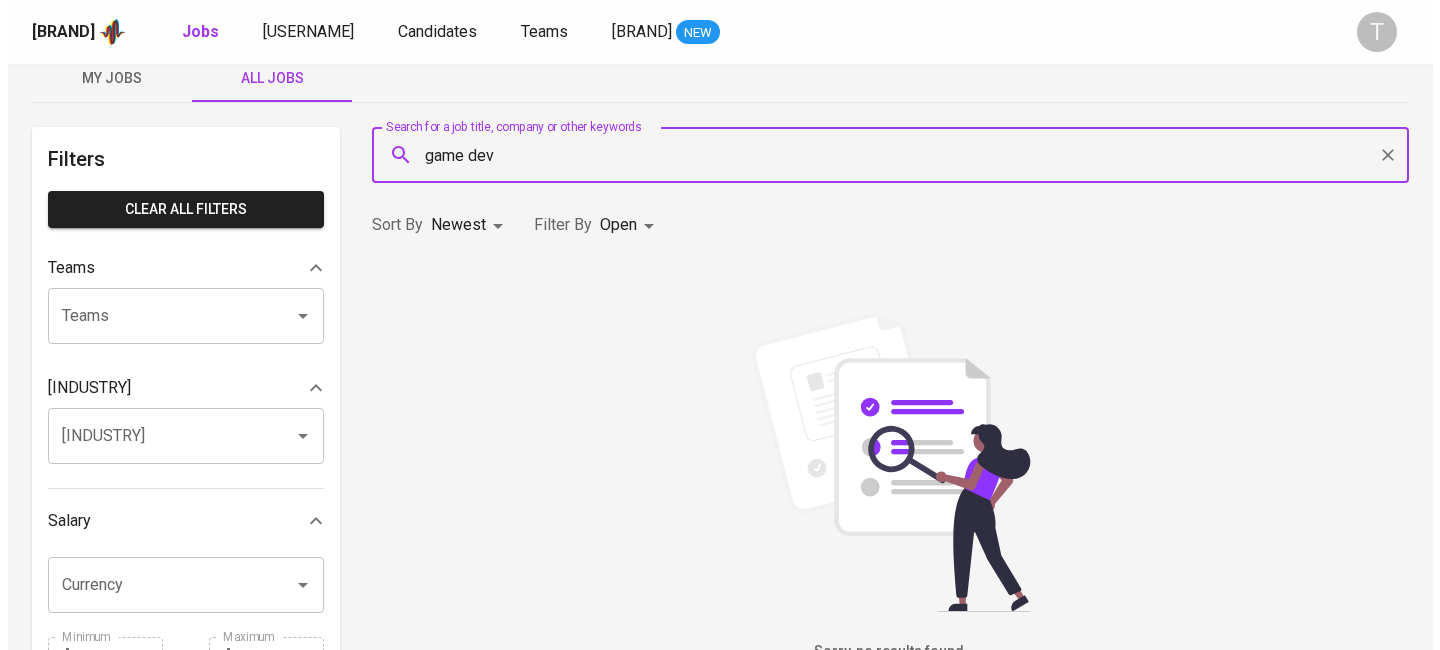 scroll, scrollTop: 0, scrollLeft: 0, axis: both 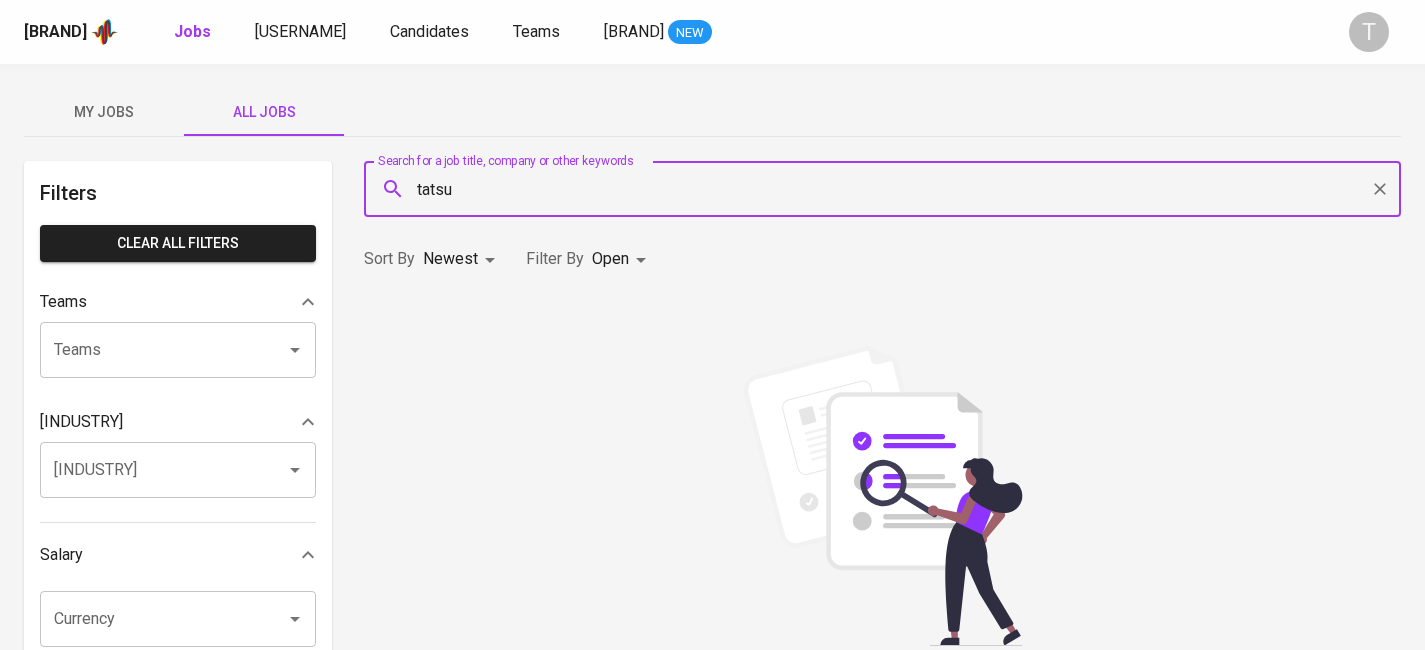 type on "tatsu" 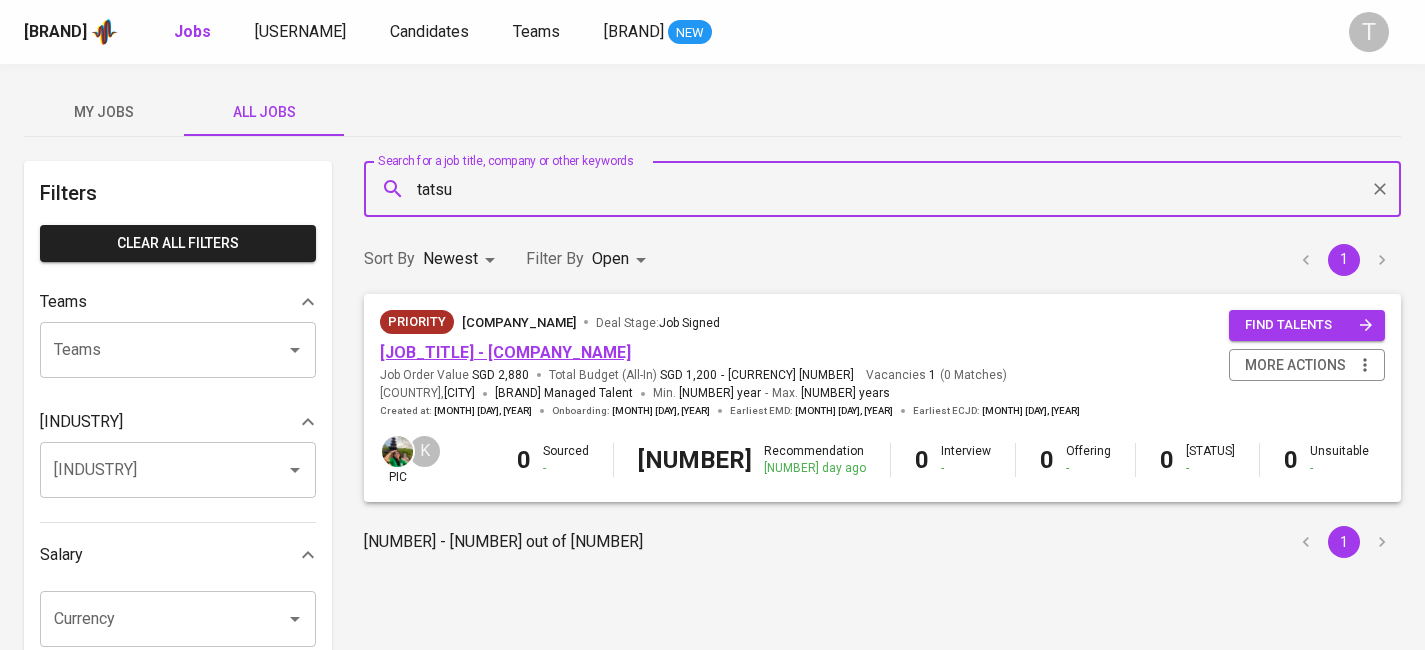 click on "[JOB_TITLE] - [COMPANY_NAME]" at bounding box center (505, 352) 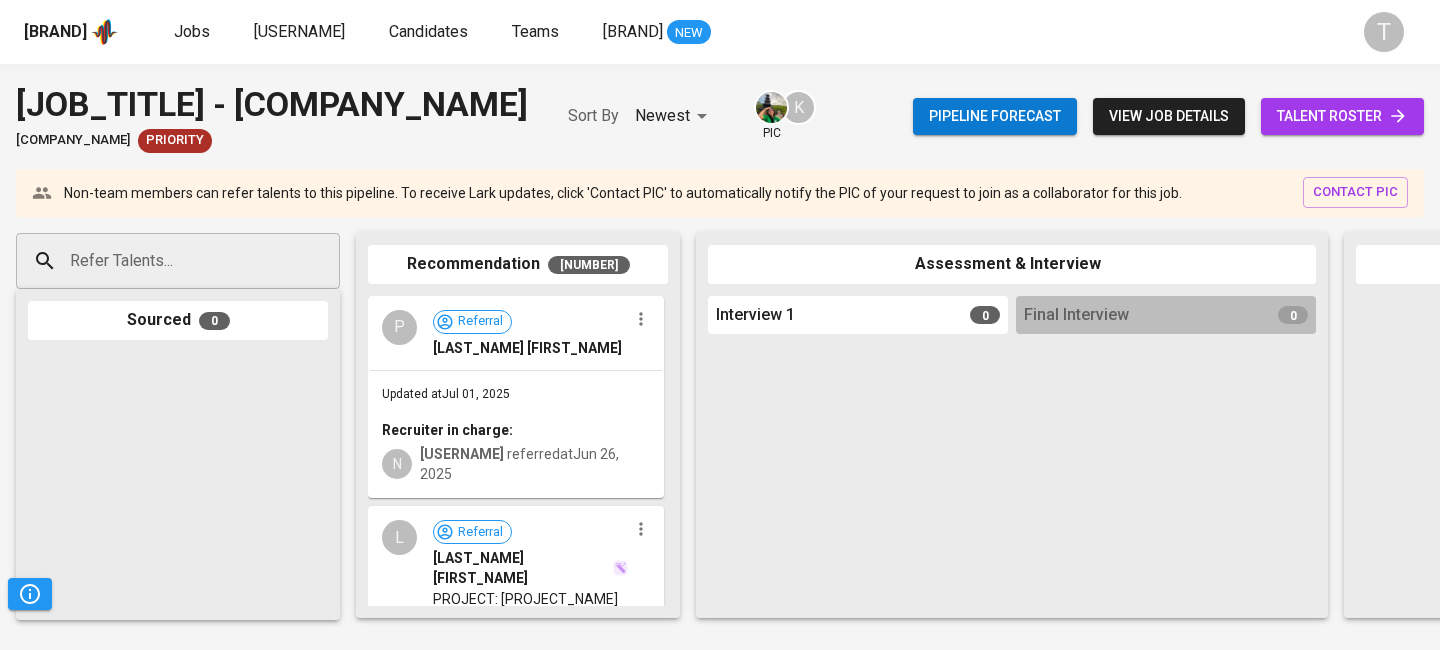 click on "talent roster" at bounding box center [1342, 116] 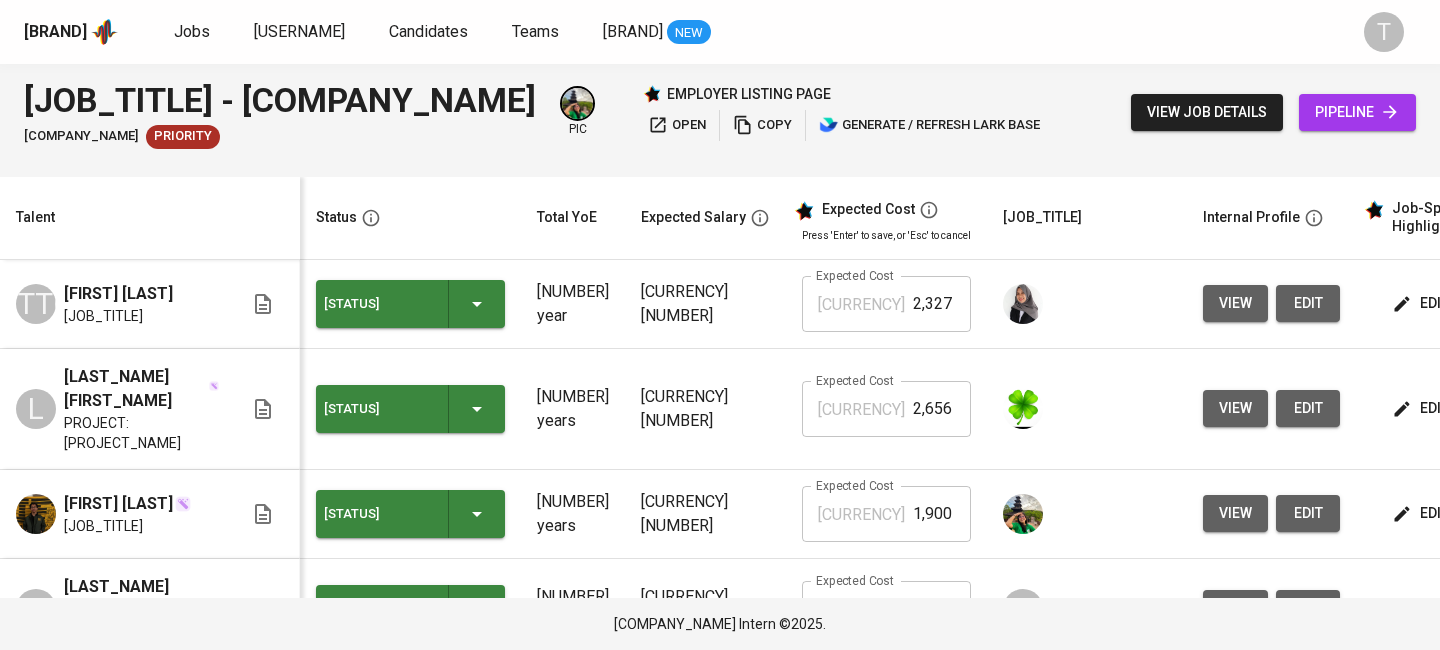 scroll, scrollTop: 0, scrollLeft: 79, axis: horizontal 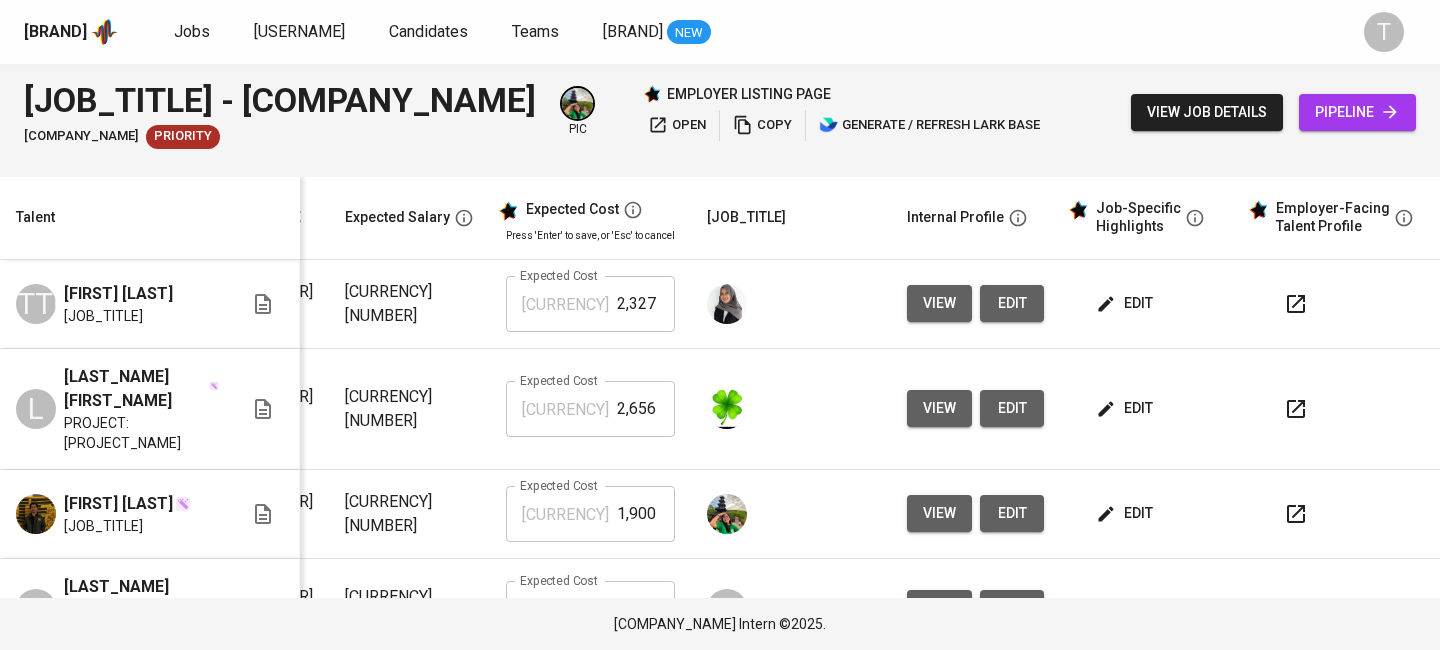 click at bounding box center (1296, 304) 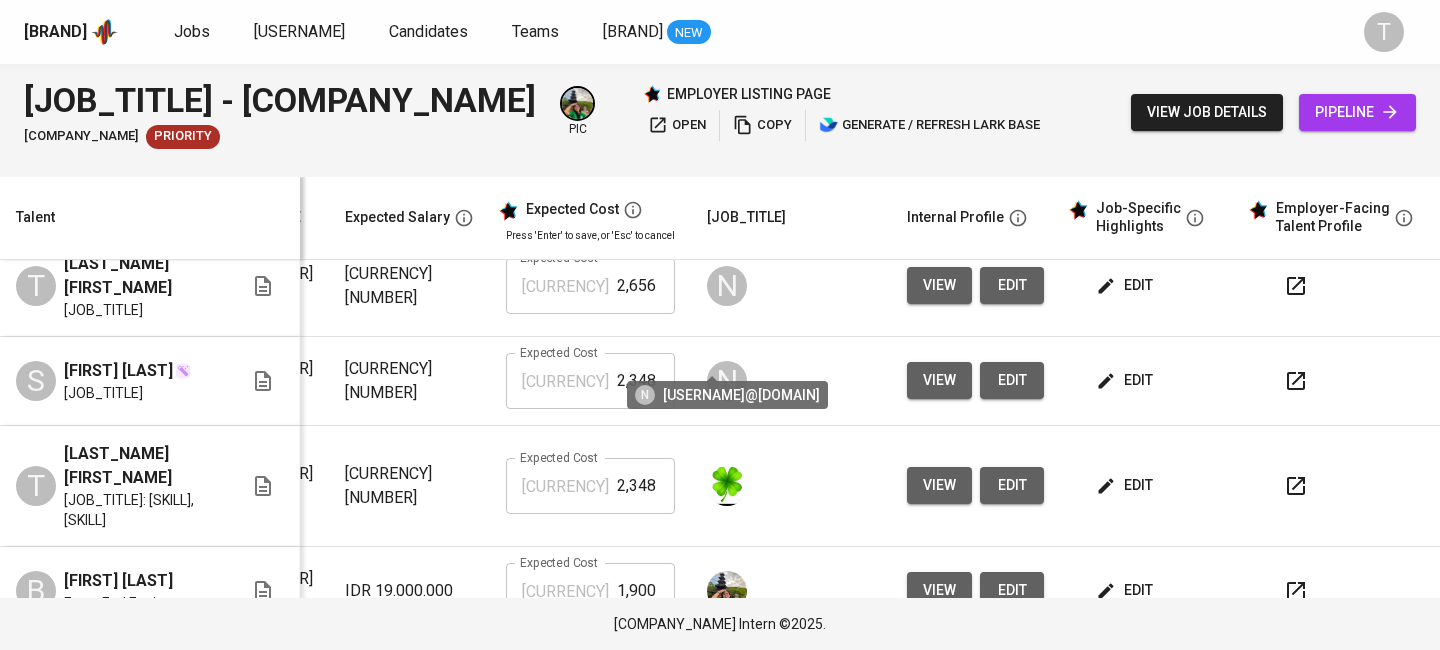 scroll, scrollTop: 325, scrollLeft: 301, axis: both 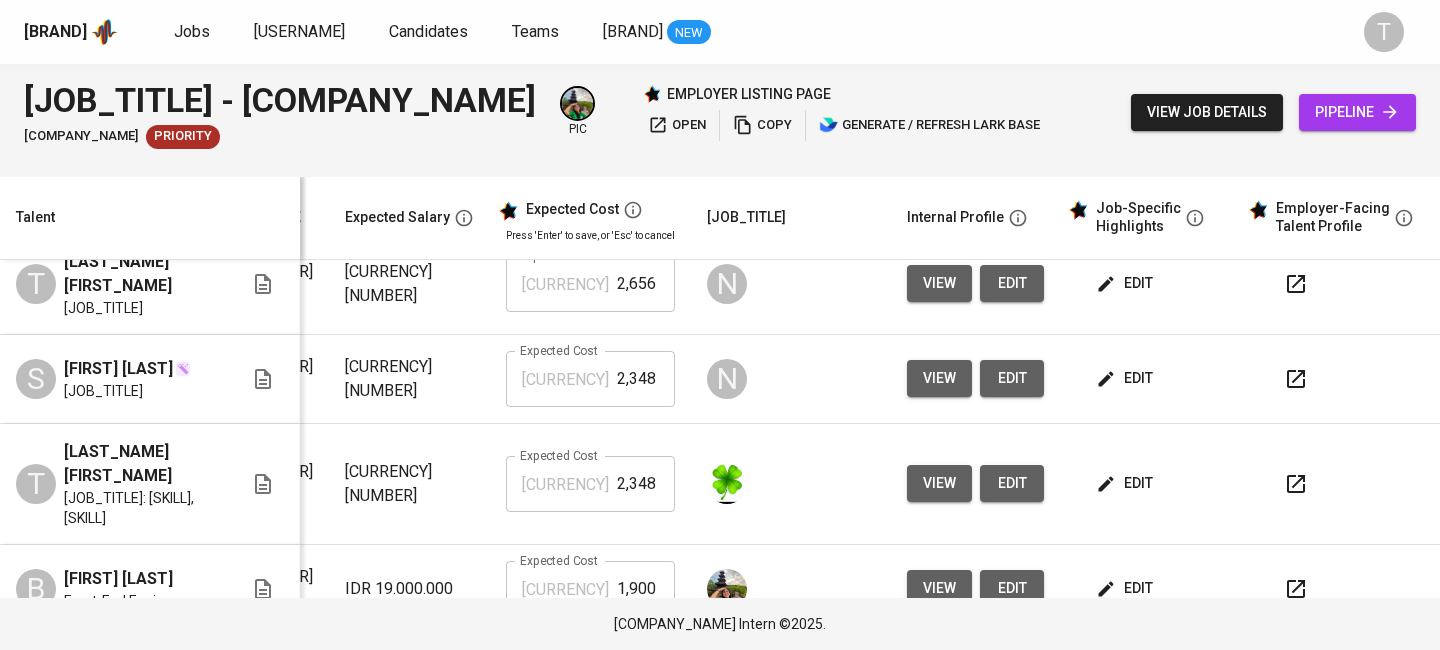 click at bounding box center [1296, 379] 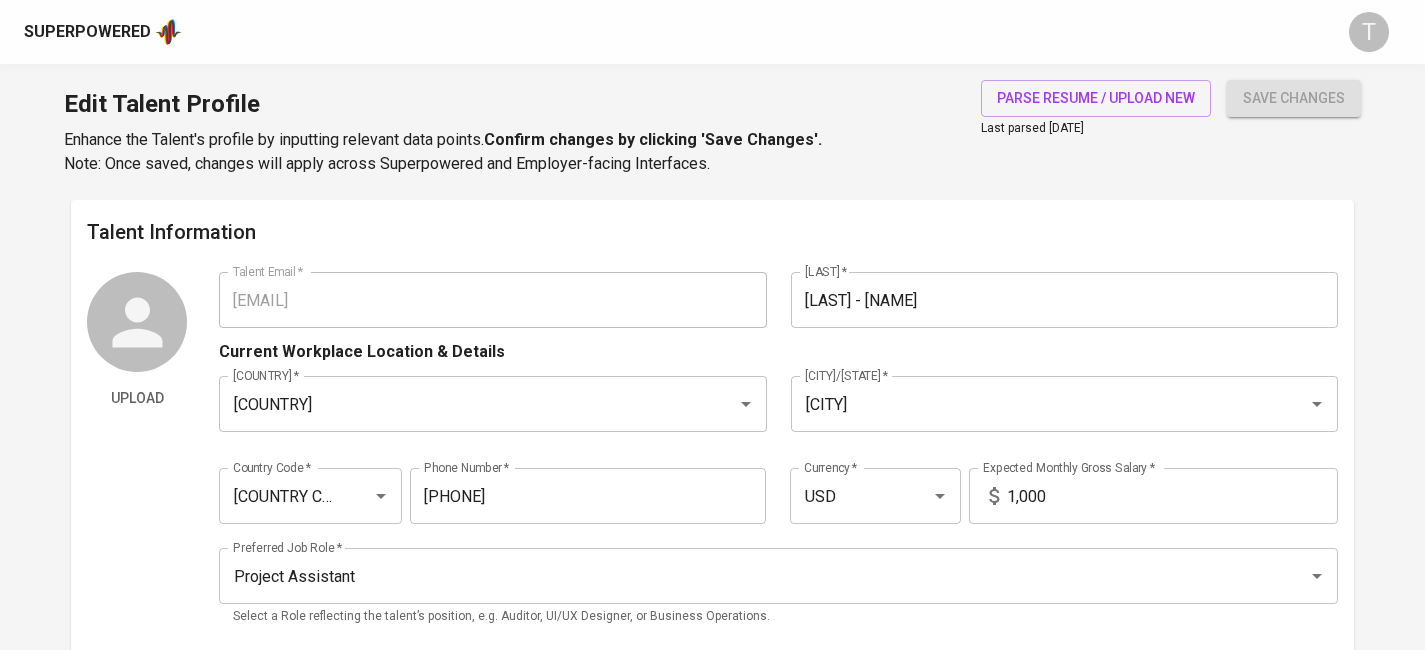 scroll, scrollTop: 0, scrollLeft: 0, axis: both 